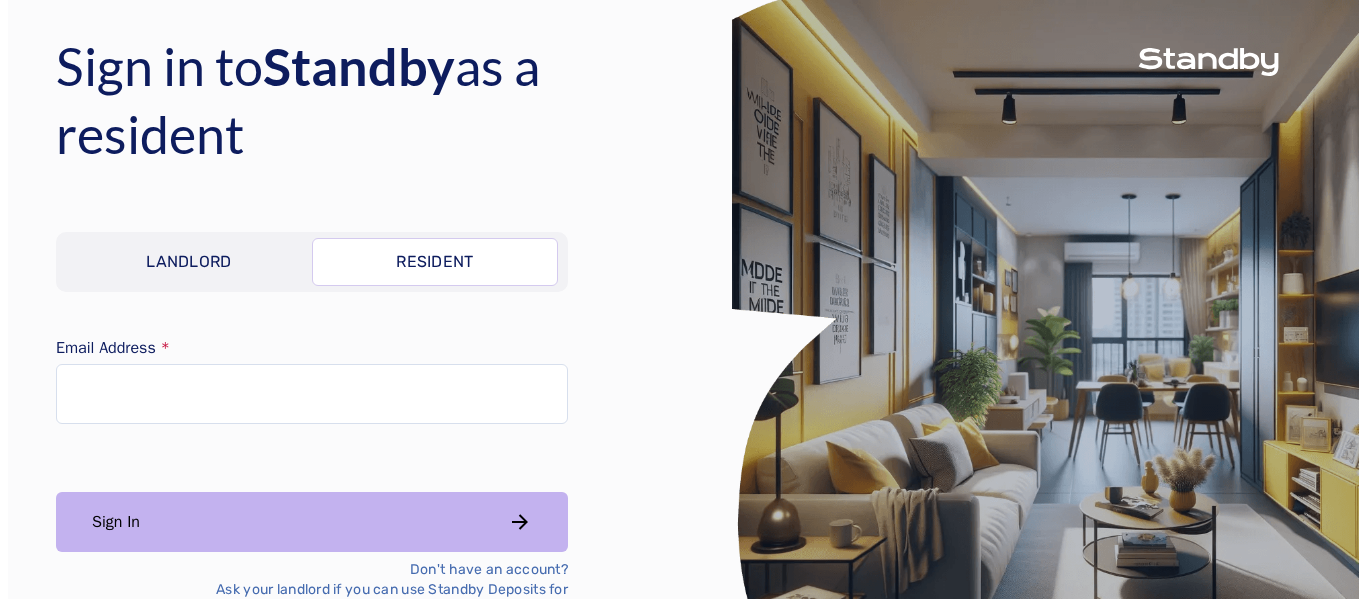 scroll, scrollTop: 0, scrollLeft: 0, axis: both 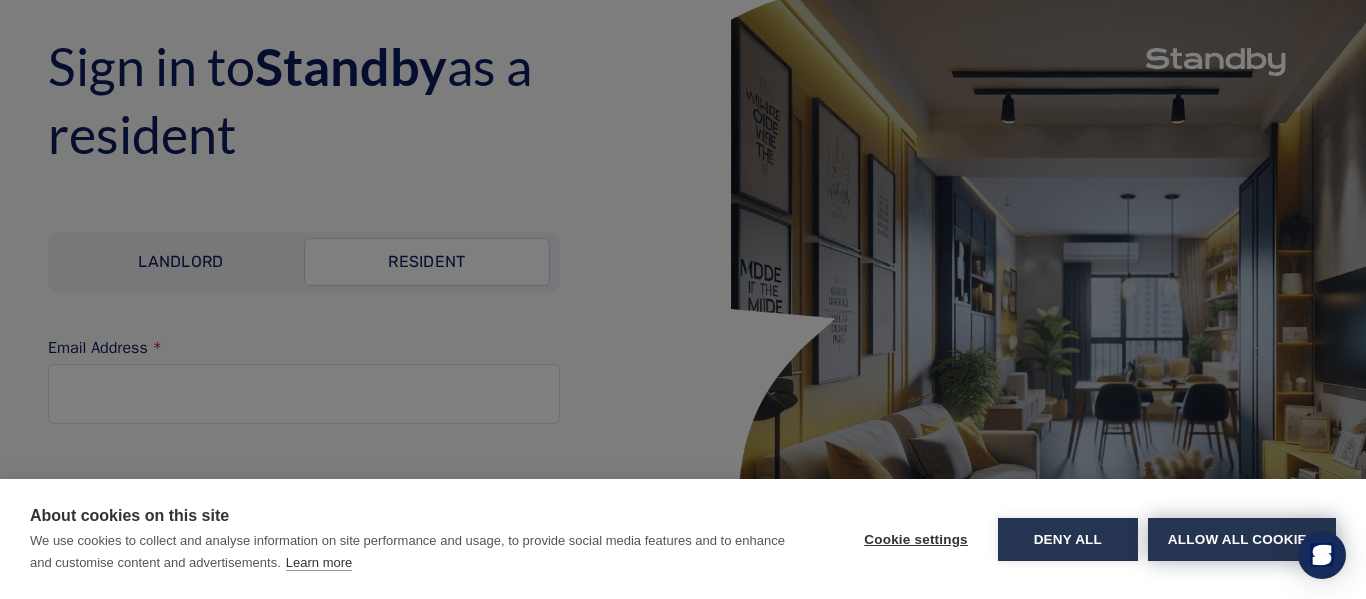 click on "Allow all cookies" at bounding box center (1242, 539) 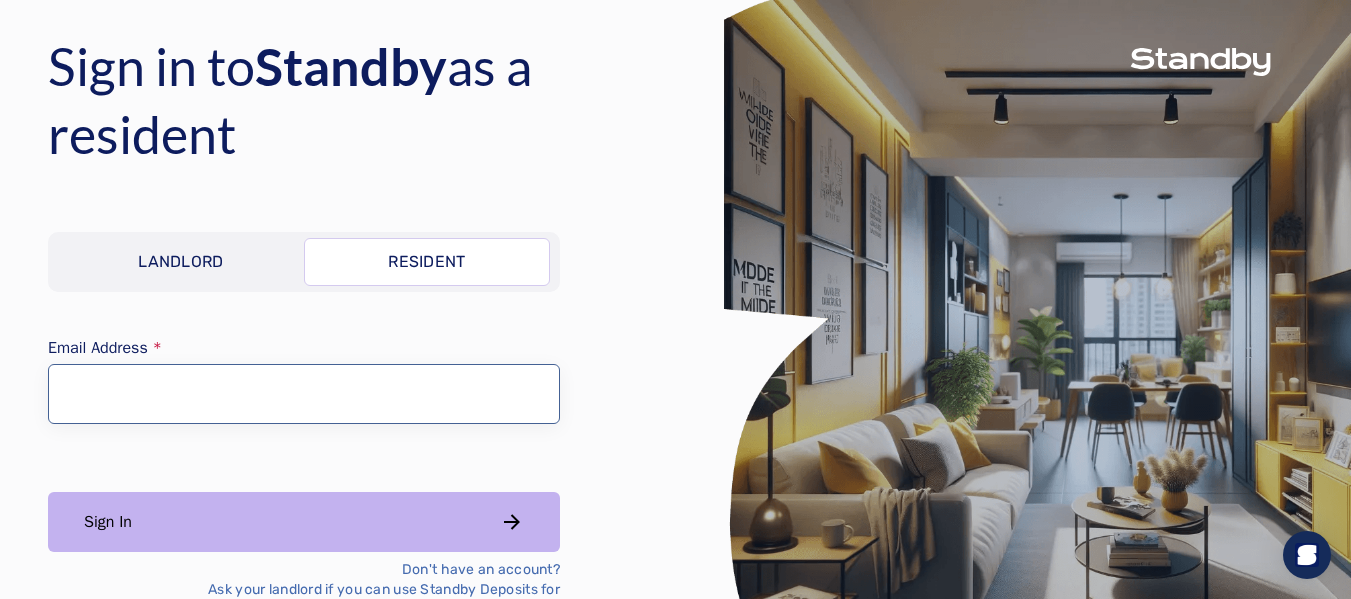 click on "Email Address" at bounding box center (304, 394) 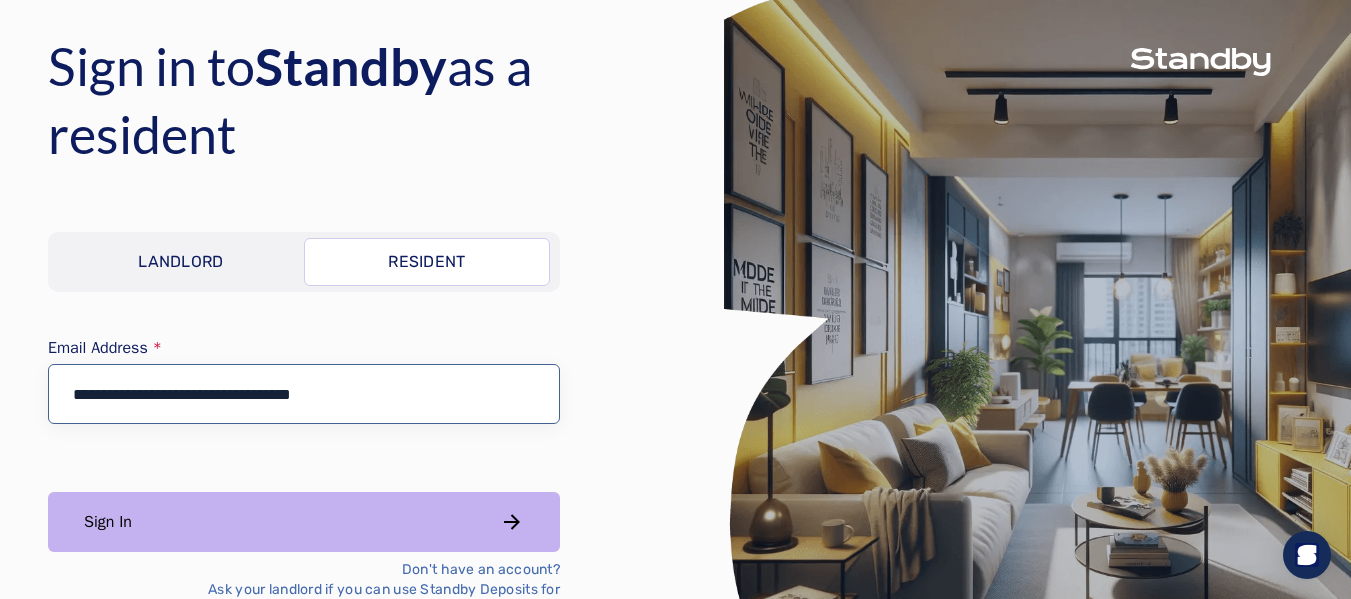type on "**********" 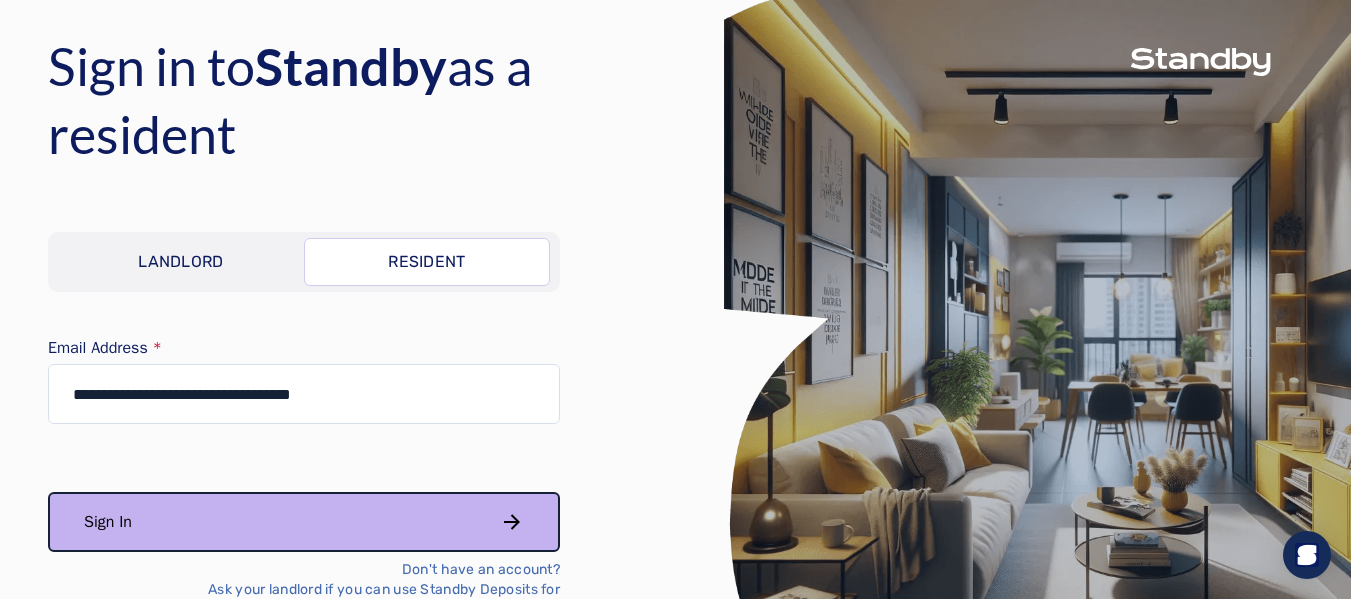click on "Sign In" at bounding box center (304, 522) 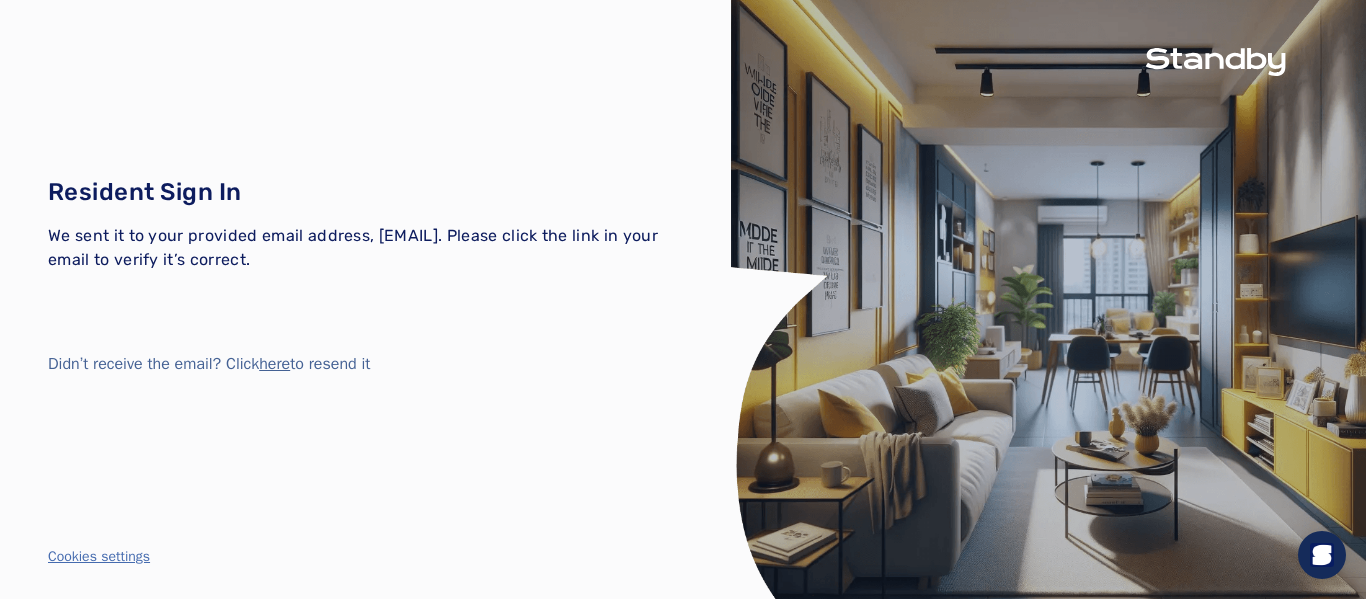 click on "Resident Sign In We sent it to your provided email address, rafaella@conexusglobalconsulting.com. Please click the link in your email to verify it’s correct. Didn’t receive the email? Click  here  to resend it" at bounding box center [365, 276] 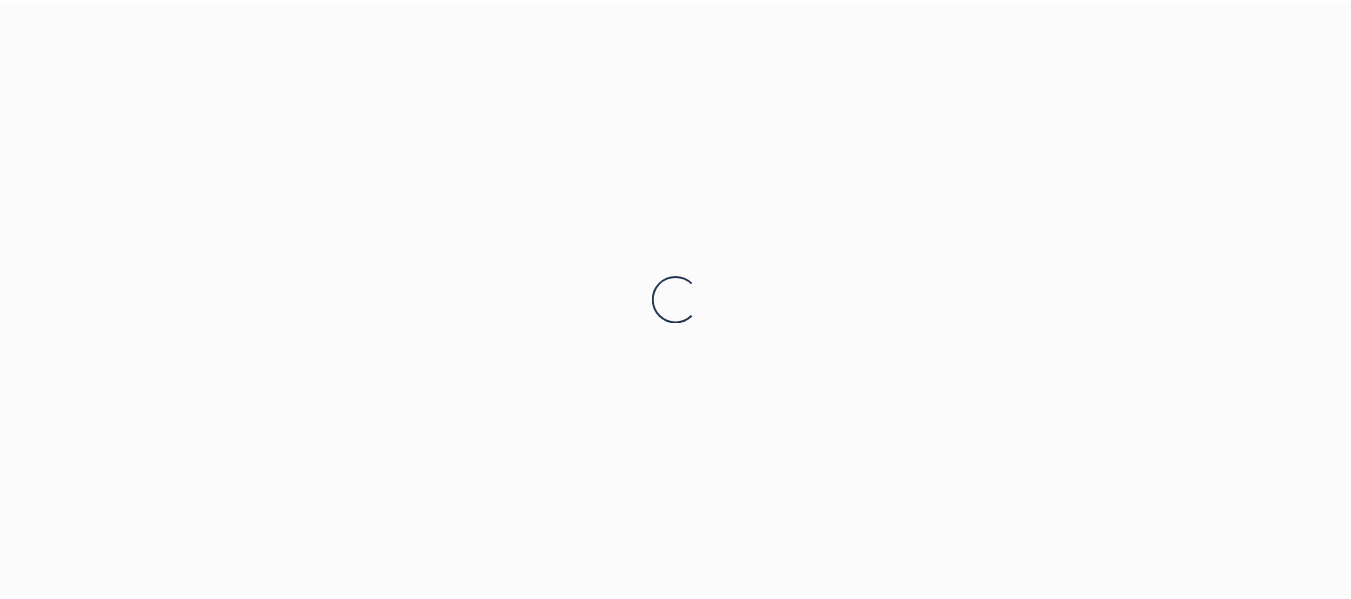 scroll, scrollTop: 0, scrollLeft: 0, axis: both 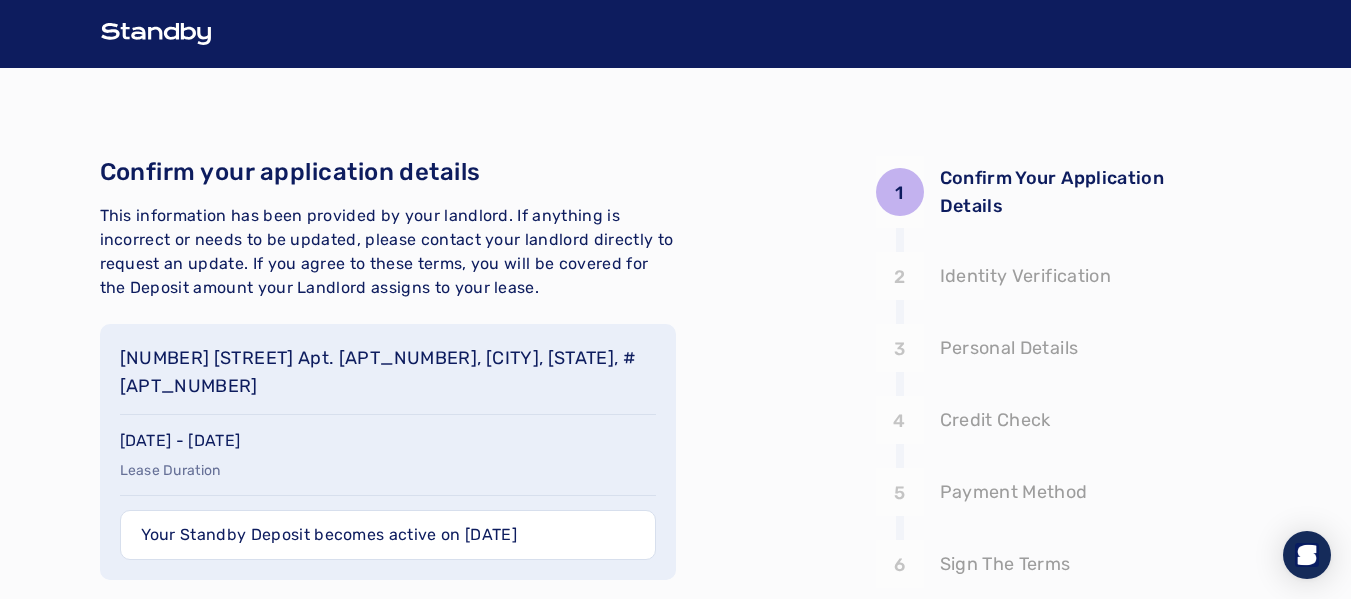 click on "1 Confirm Your Application Details 2 3 4 5 6 Confirm your application details This information has been provided by your landlord. If anything is incorrect or needs to be updated, please contact your landlord directly to request an update. If you agree to these terms, you will be covered for the Deposit amount your Landlord assigns to your lease. [NUMBER] [STREET]
Apt. [APT_NUMBER], [CITY], [STATE], #[APT_NUMBER] [DATE] - [DATE] Lease Duration Your Standby Deposit becomes active on [DATE] Your Standby Deposit Fee $[PRICE] monthly payment Based on lease period of [NUMBER] days or $[PRICE] one time payment For the entire lease period of [NUMBER] days In the next step, we will check your credit to determine your eligibility for a Standby Deposit. This will not affect your credit score. I consent to  E-sign Consent By clicking on the “Continue” button below you agree to our   terms of service  and  privacy policy Continue 1 Confirm Your Application Details [NUMBER] [STREET]
Apt. [APT_NUMBER] [CITY], [STATE], #[APT_NUMBER] 2 3 4" at bounding box center [676, 653] 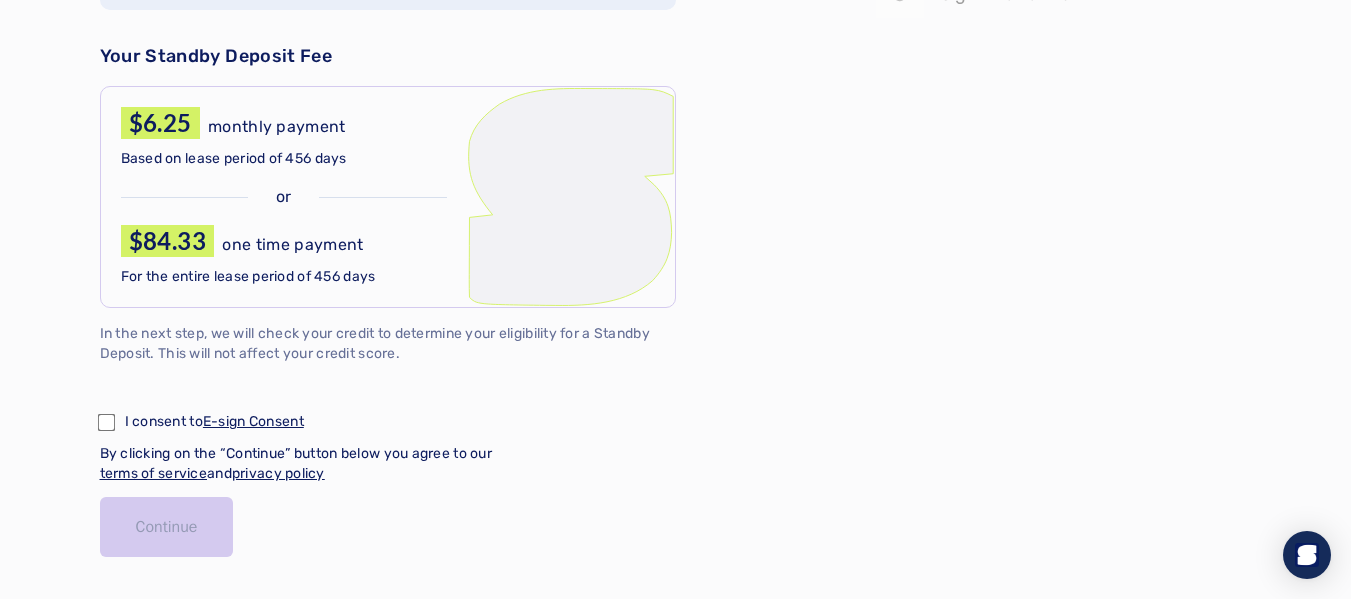 scroll, scrollTop: 611, scrollLeft: 0, axis: vertical 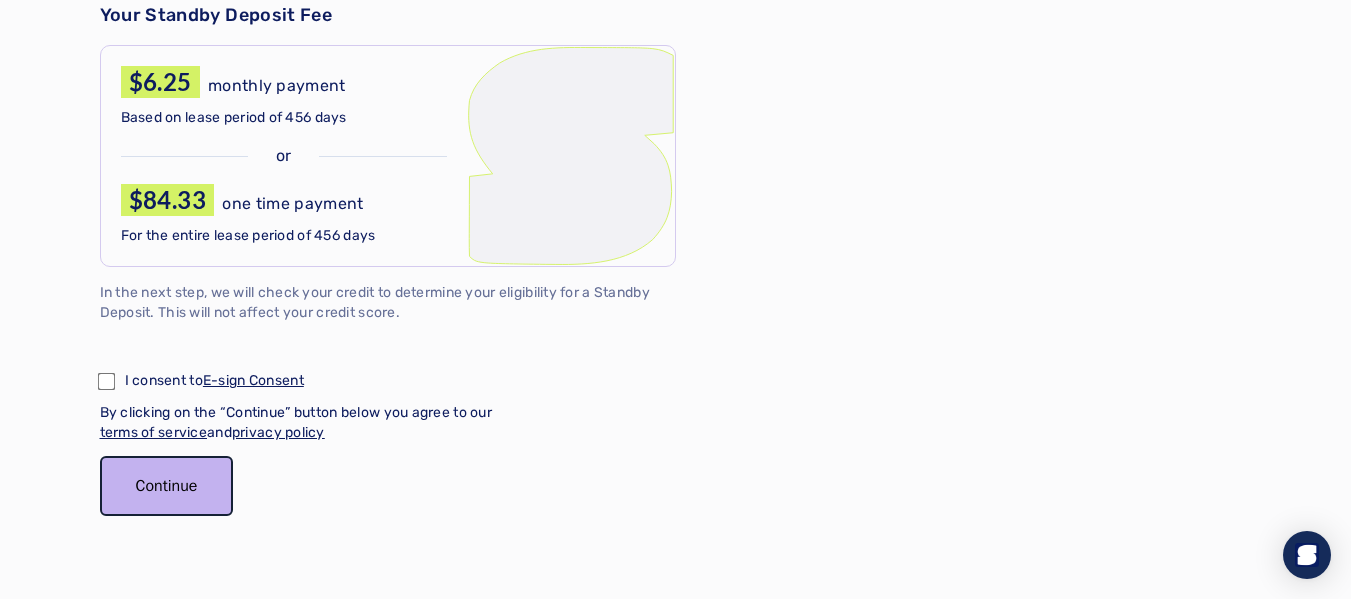 click on "Continue" at bounding box center (167, 486) 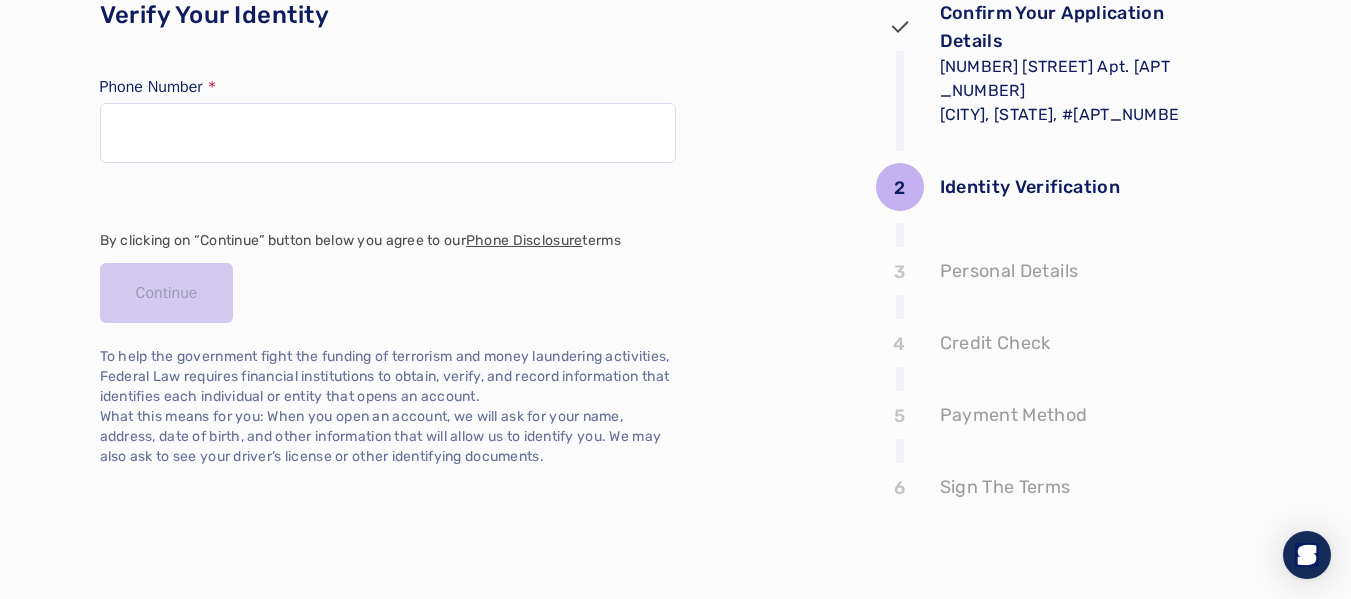scroll, scrollTop: 157, scrollLeft: 0, axis: vertical 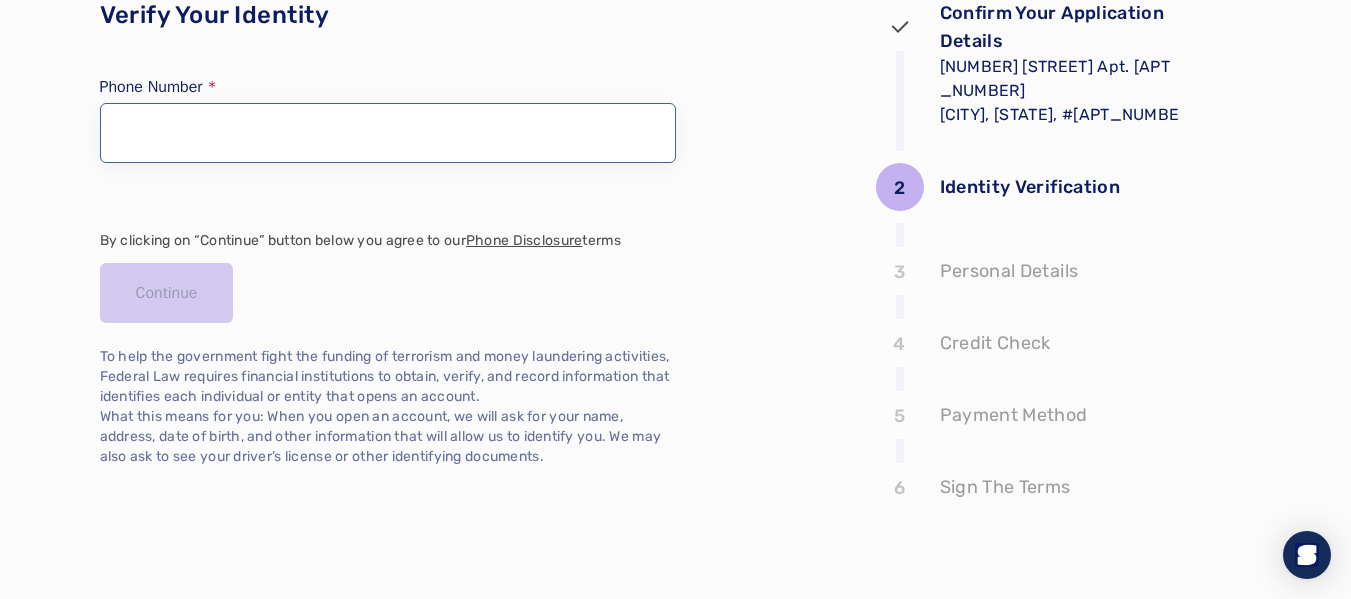 click at bounding box center (388, 133) 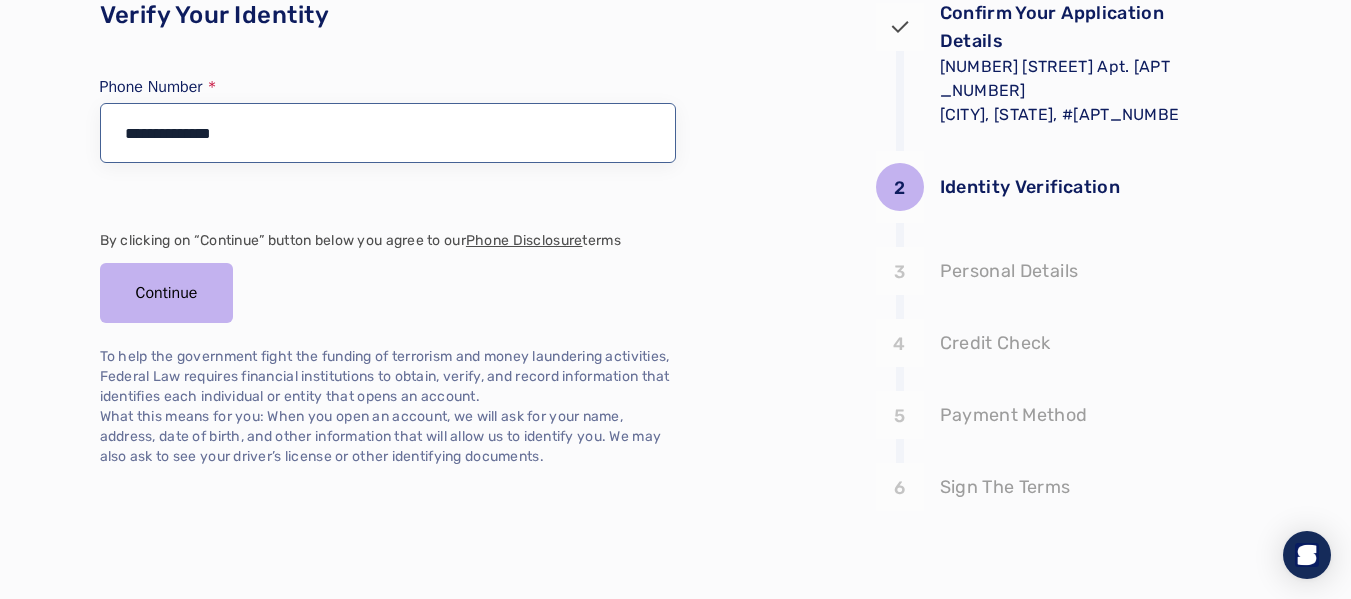 type on "**********" 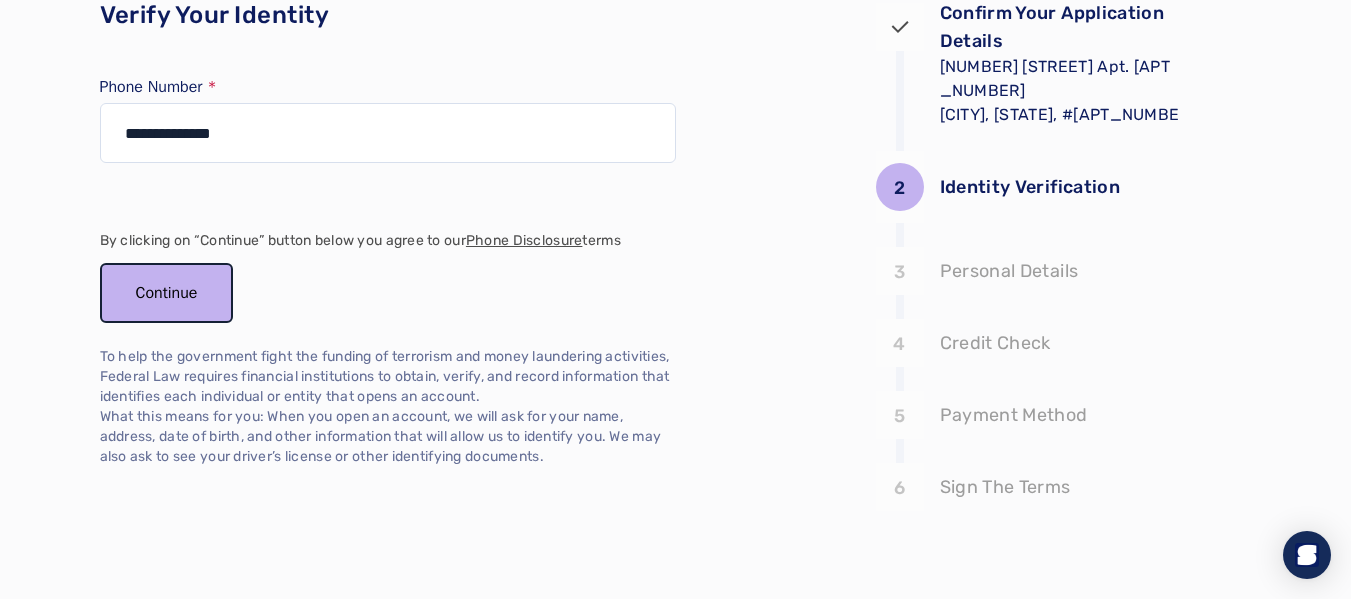 click on "Continue" at bounding box center [167, 293] 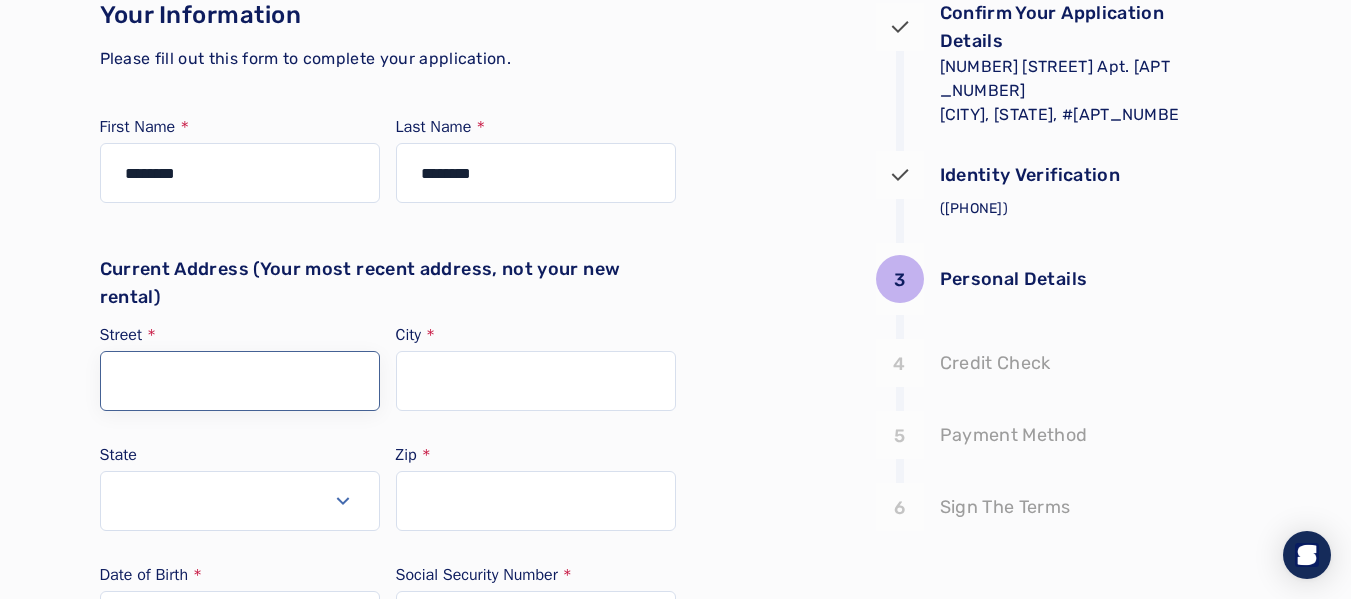 click on "Street" at bounding box center (240, 381) 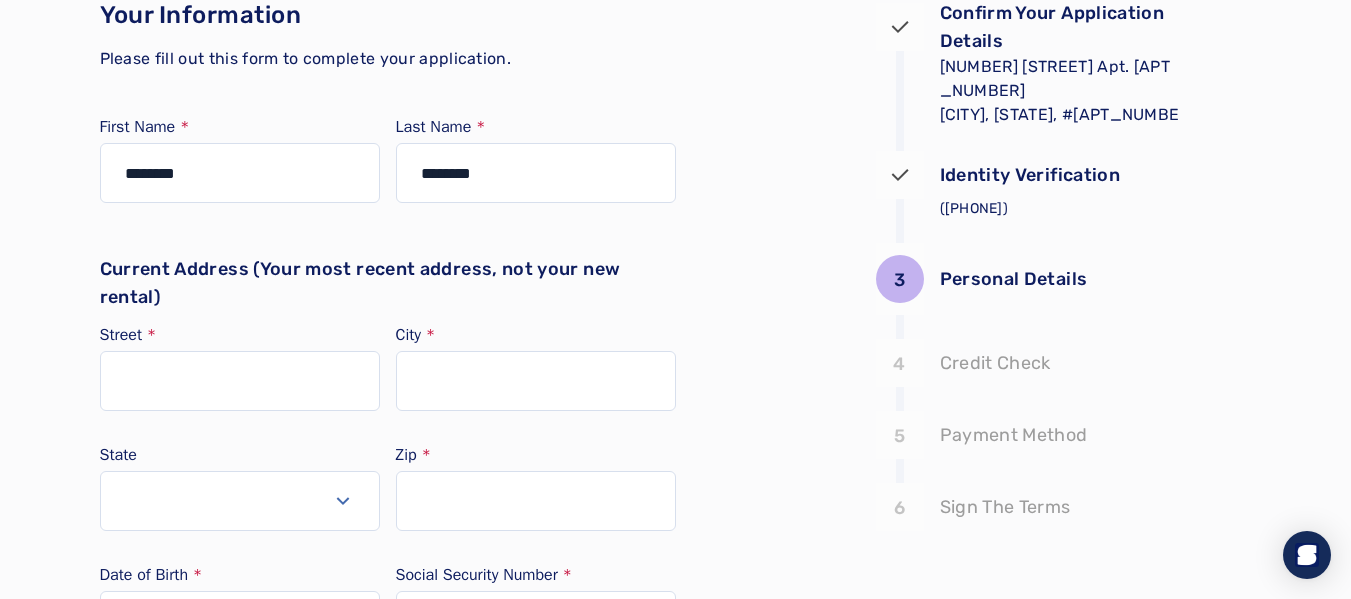 click on "Confirm Your Application Details [NUMBER] [STREET]
Apt. [APT_NUMBER] [CITY], [STATE], #[APT_NUMBER] [DATE] - [DATE] Identity Verification ([PHONE]) [NUMBER] Personal Details [FIRST] [LAST]  , ,  4 Credit Check Completed 5 Payment Method Fee amount of $0 Card ending in  6 Sign The Terms" at bounding box center (1028, 265) 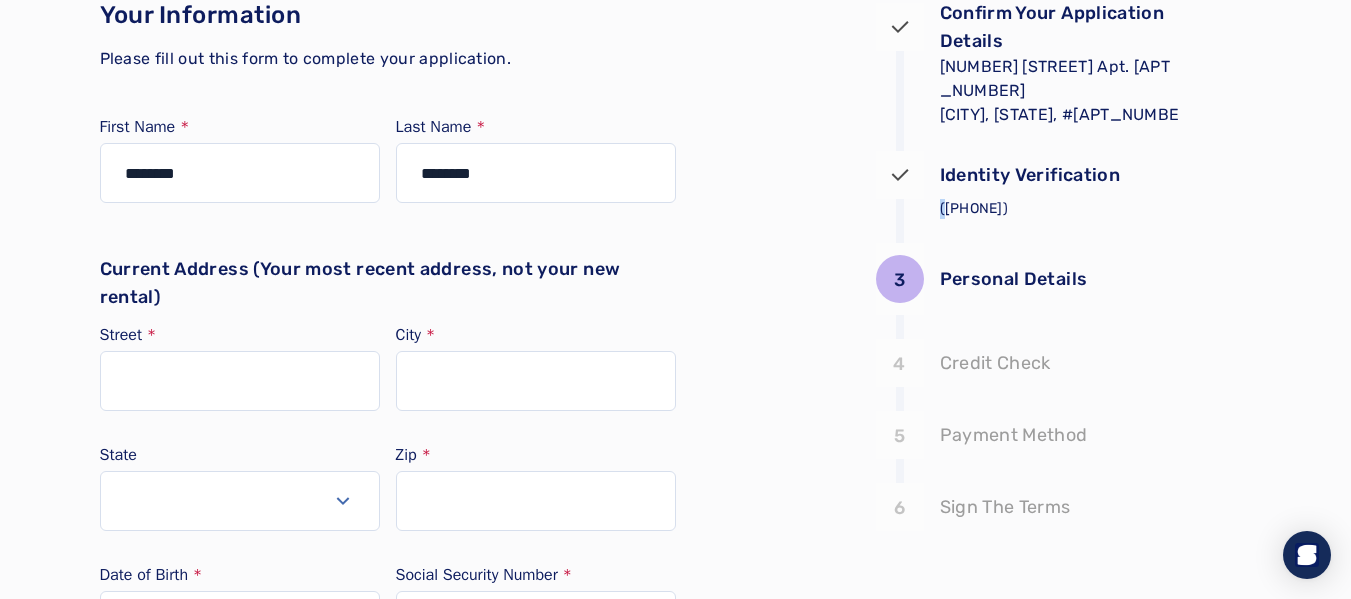 click on "Confirm Your Application Details [NUMBER] [STREET]
Apt. [APT_NUMBER] [CITY], [STATE], #[APT_NUMBER] [DATE] - [DATE] Identity Verification ([PHONE]) [NUMBER] Personal Details [FIRST] [LAST]  , ,  4 Credit Check Completed 5 Payment Method Fee amount of $0 Card ending in  6 Sign The Terms" at bounding box center [1028, 265] 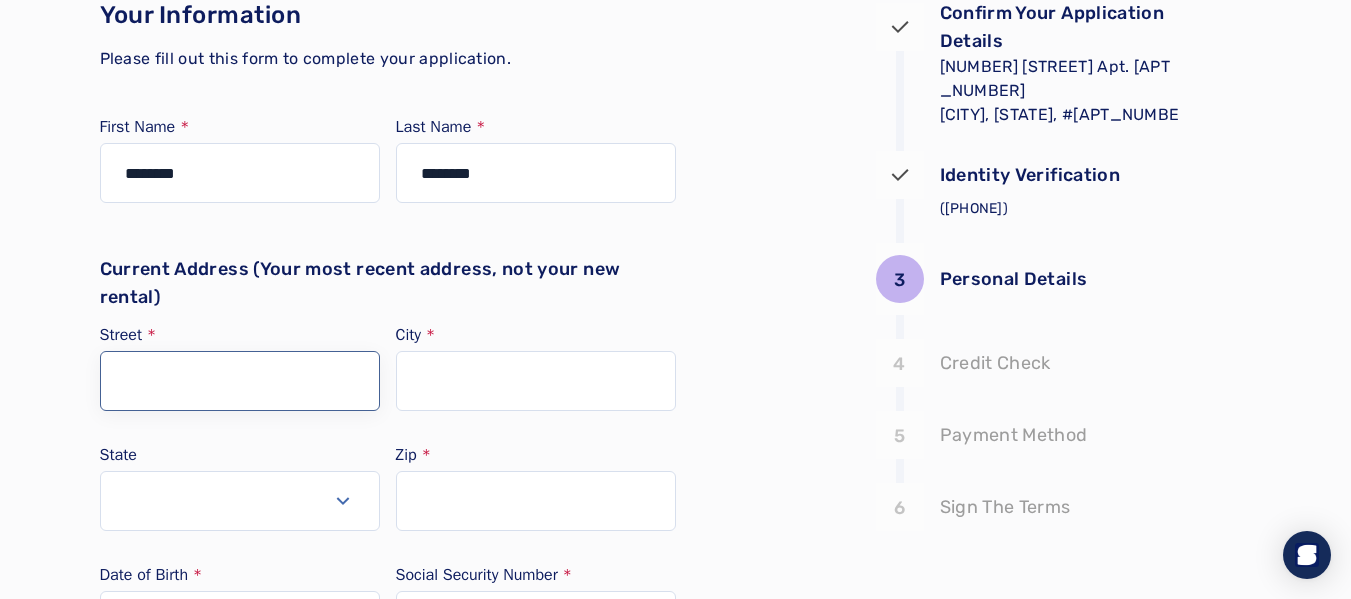 click on "Street" at bounding box center [240, 381] 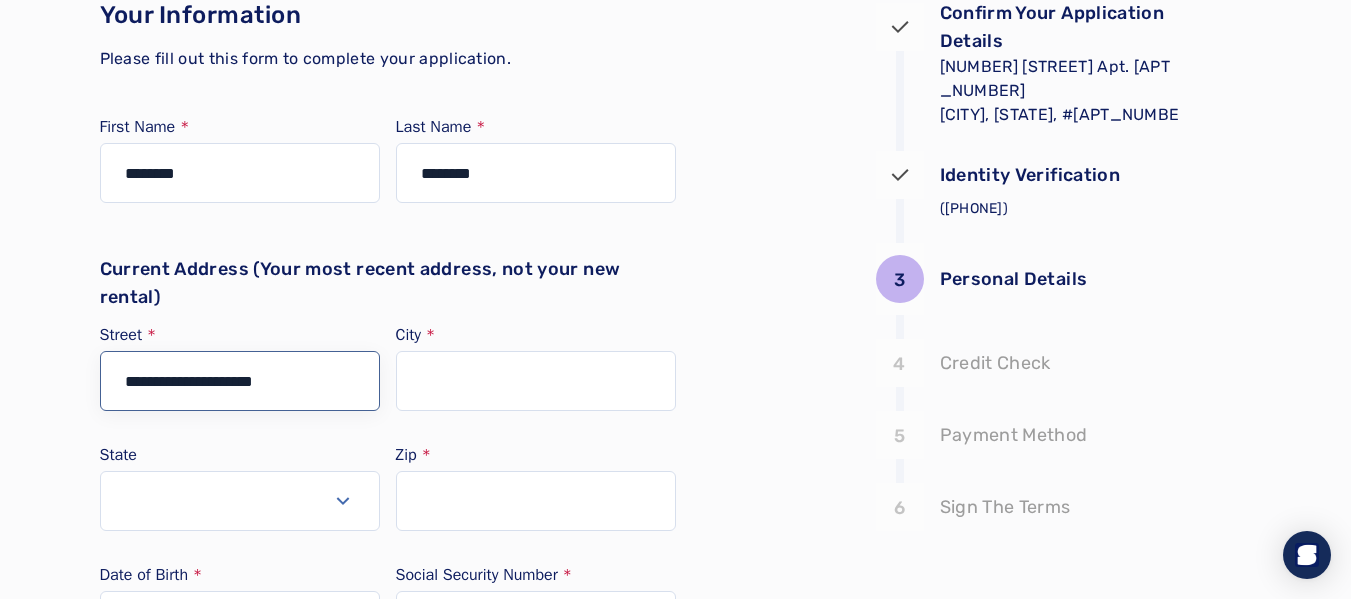 type on "**********" 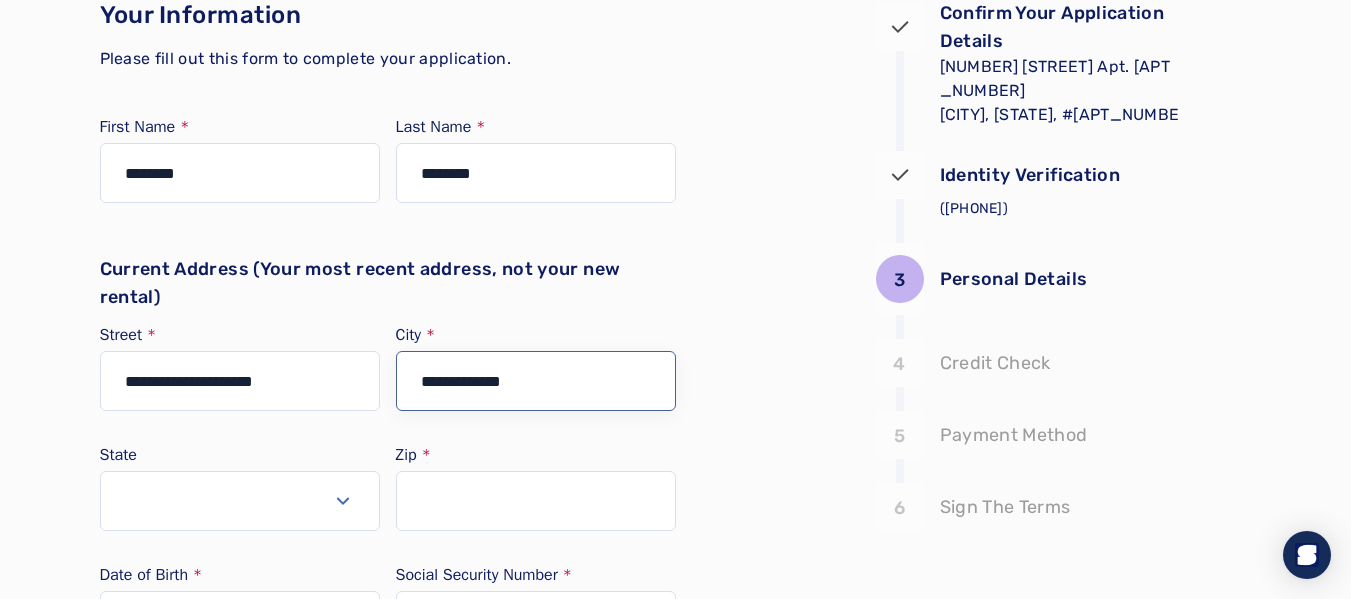 type on "**********" 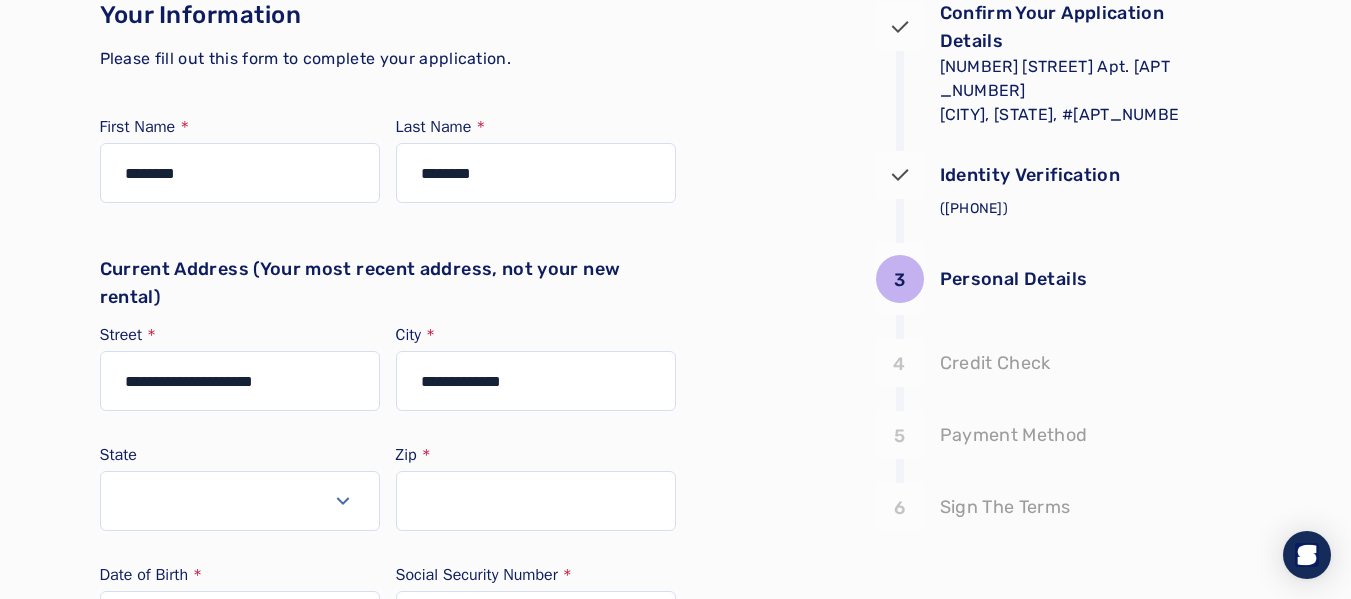 click at bounding box center (240, 501) 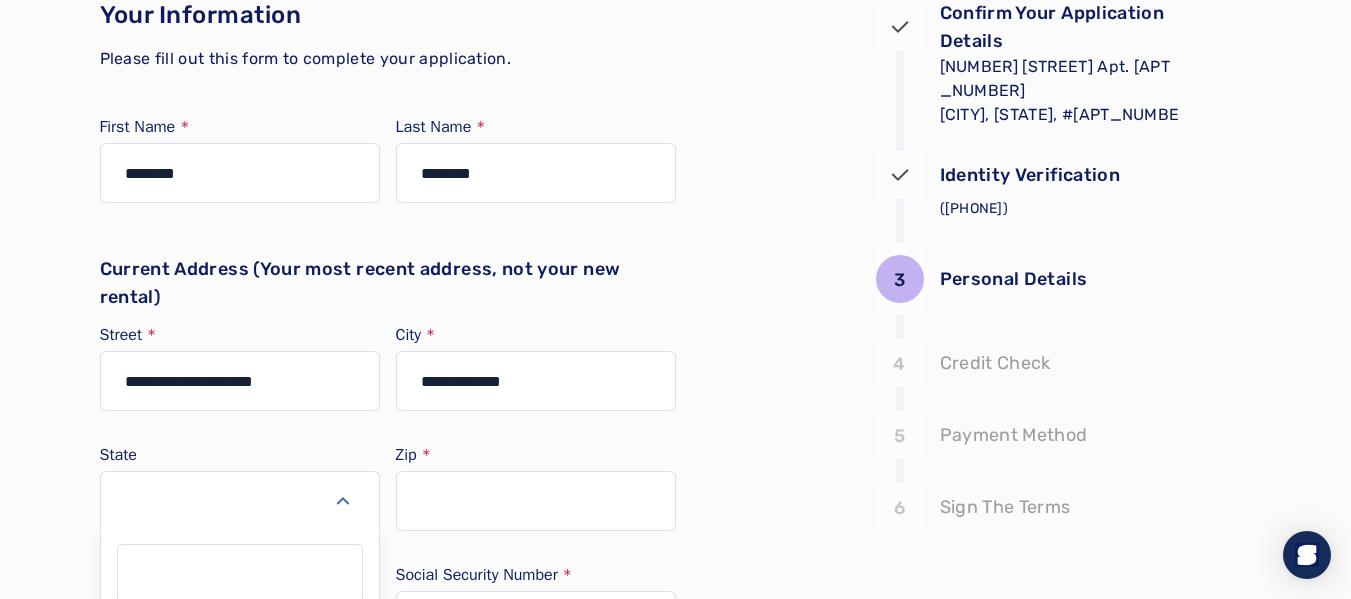 click at bounding box center [240, 501] 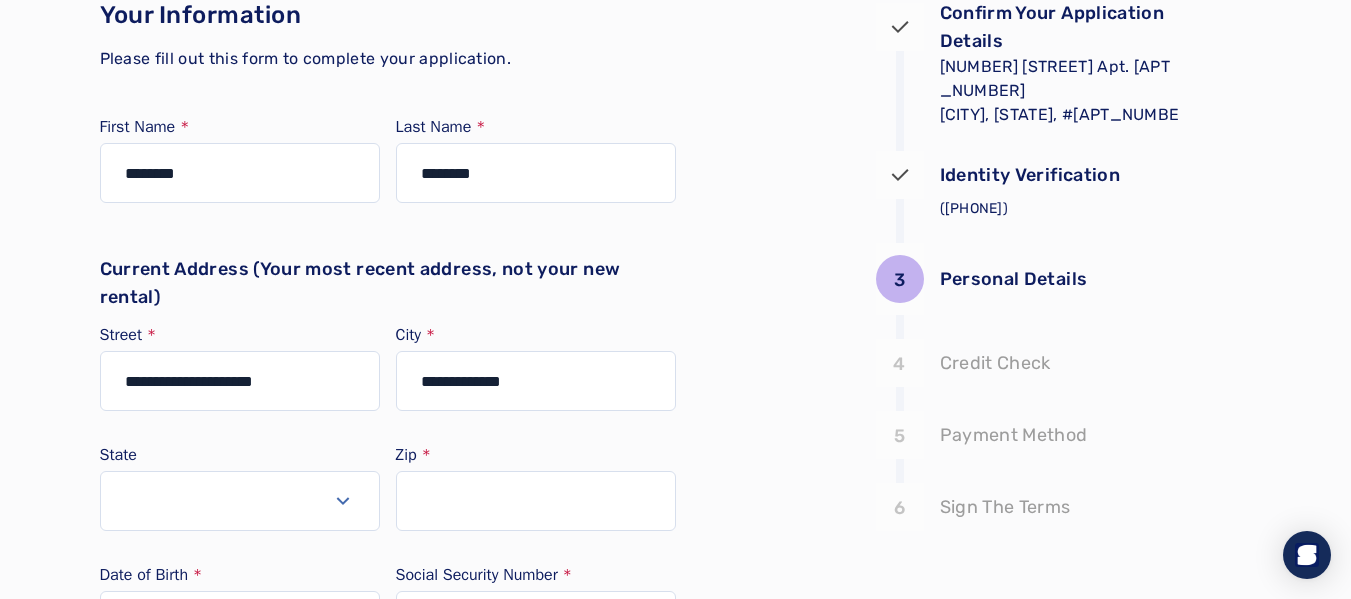 click at bounding box center (240, 501) 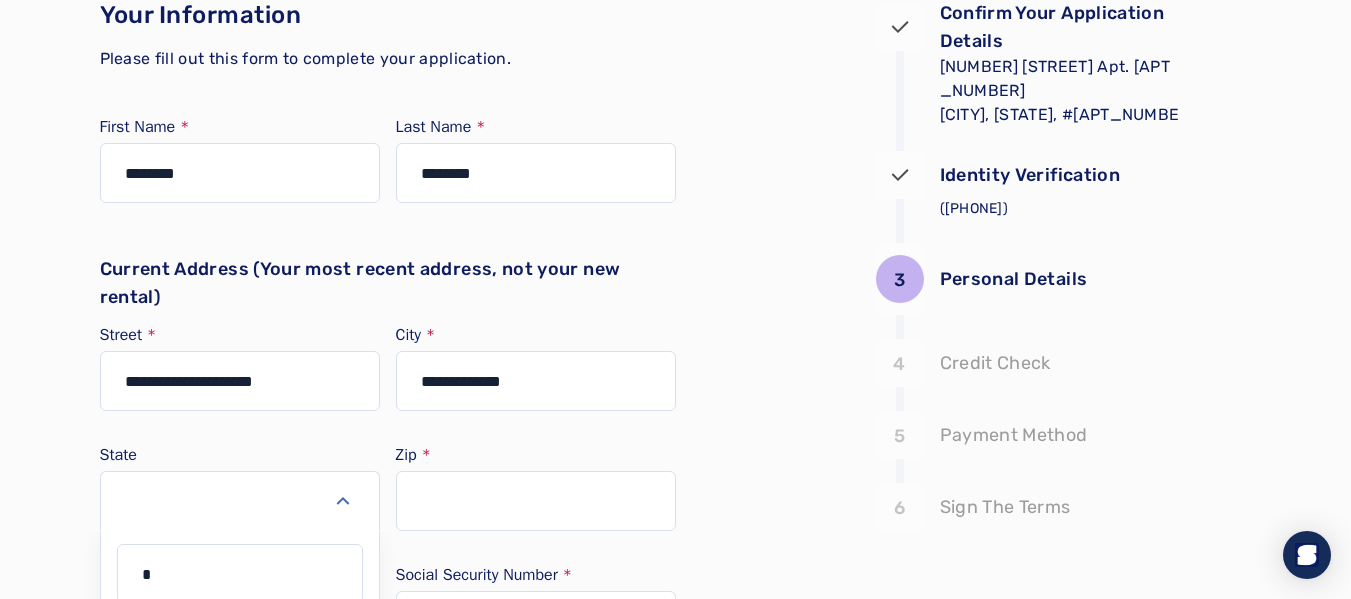 type on "**" 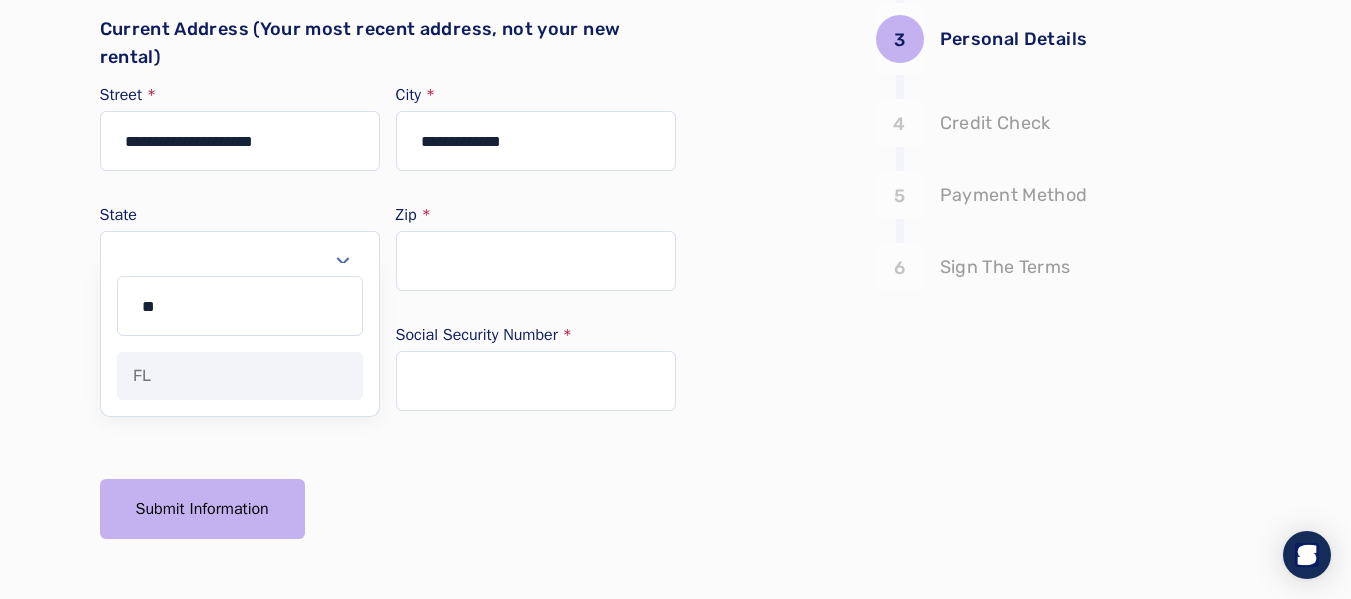 scroll, scrollTop: 425, scrollLeft: 0, axis: vertical 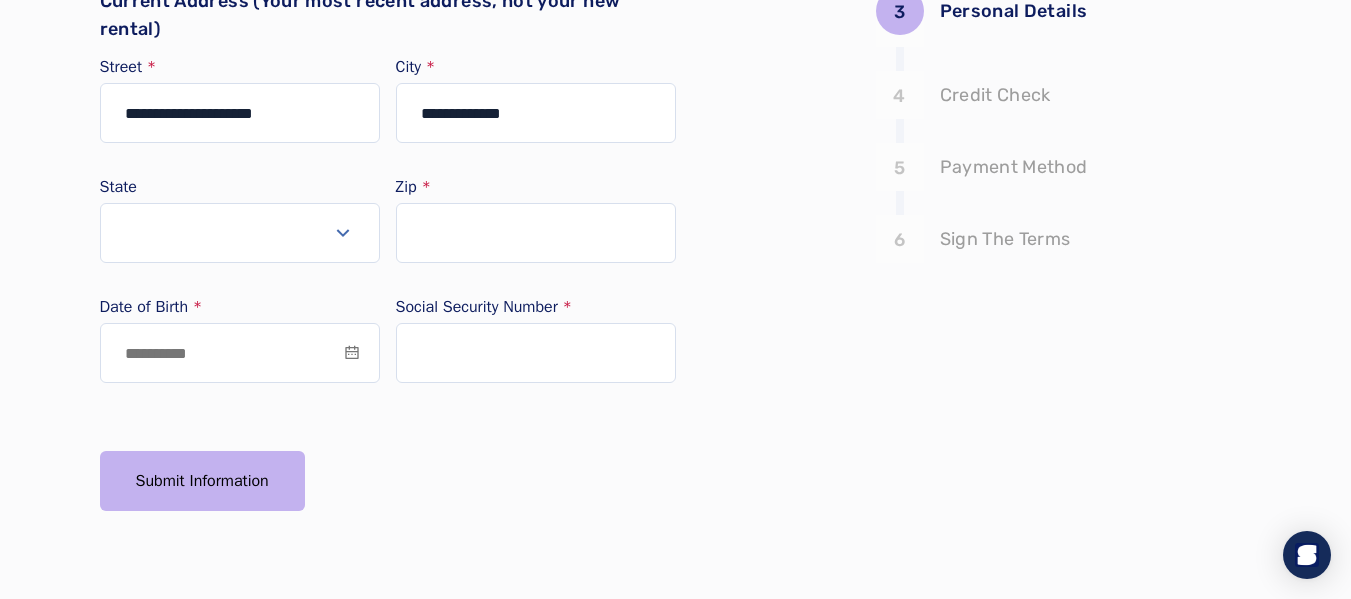 click at bounding box center (240, 233) 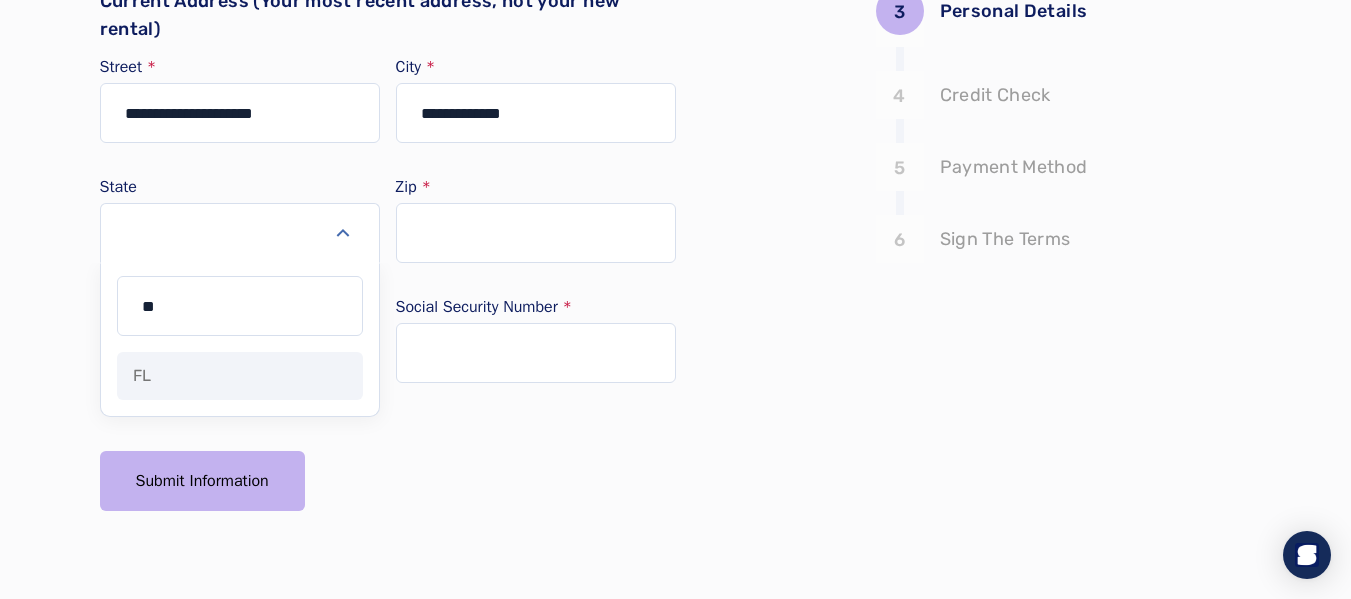 click on "FL" at bounding box center (240, 376) 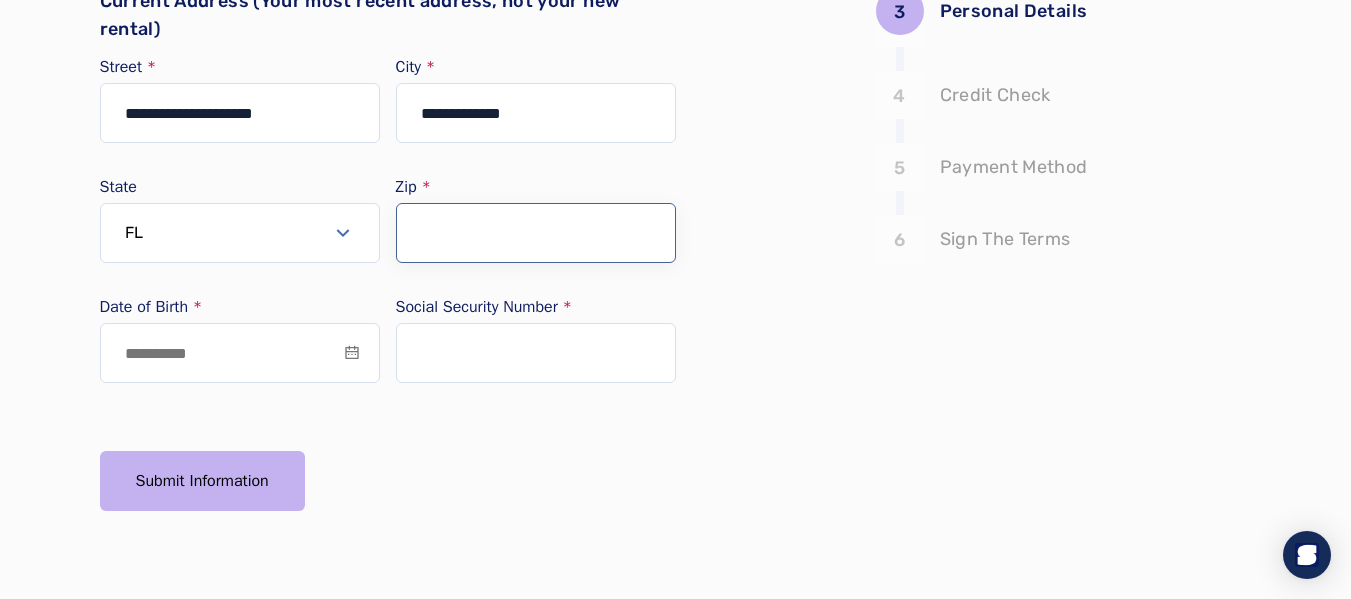 click on "Zip" at bounding box center [536, 233] 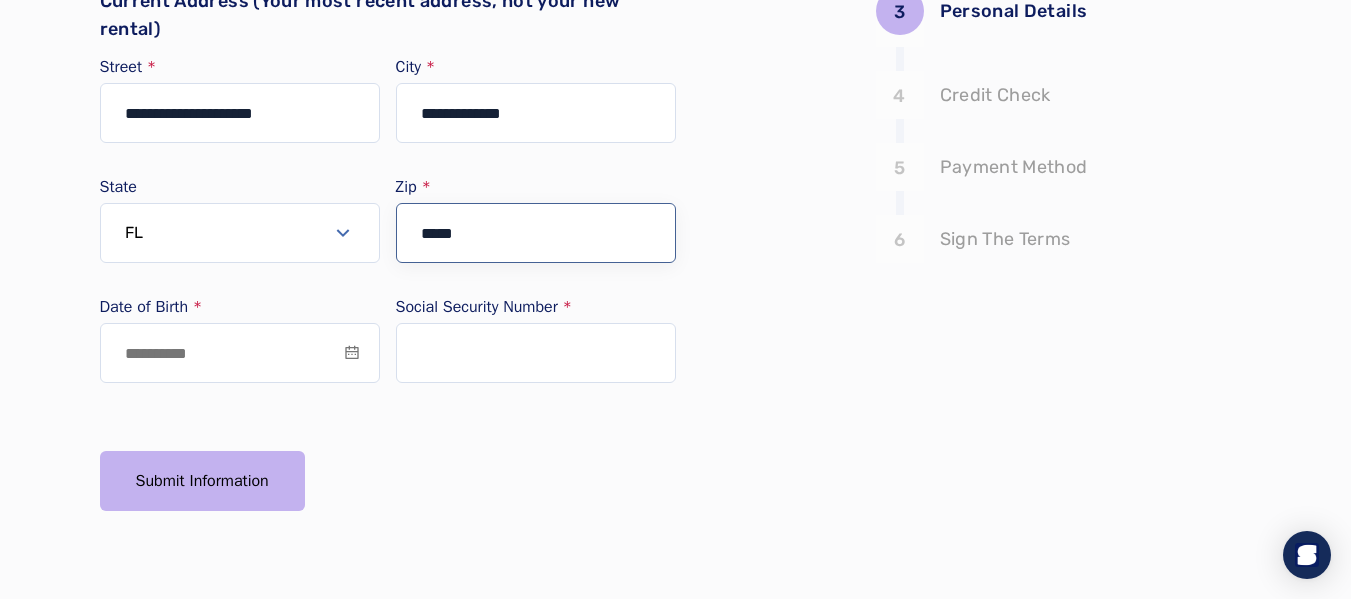 type on "*****" 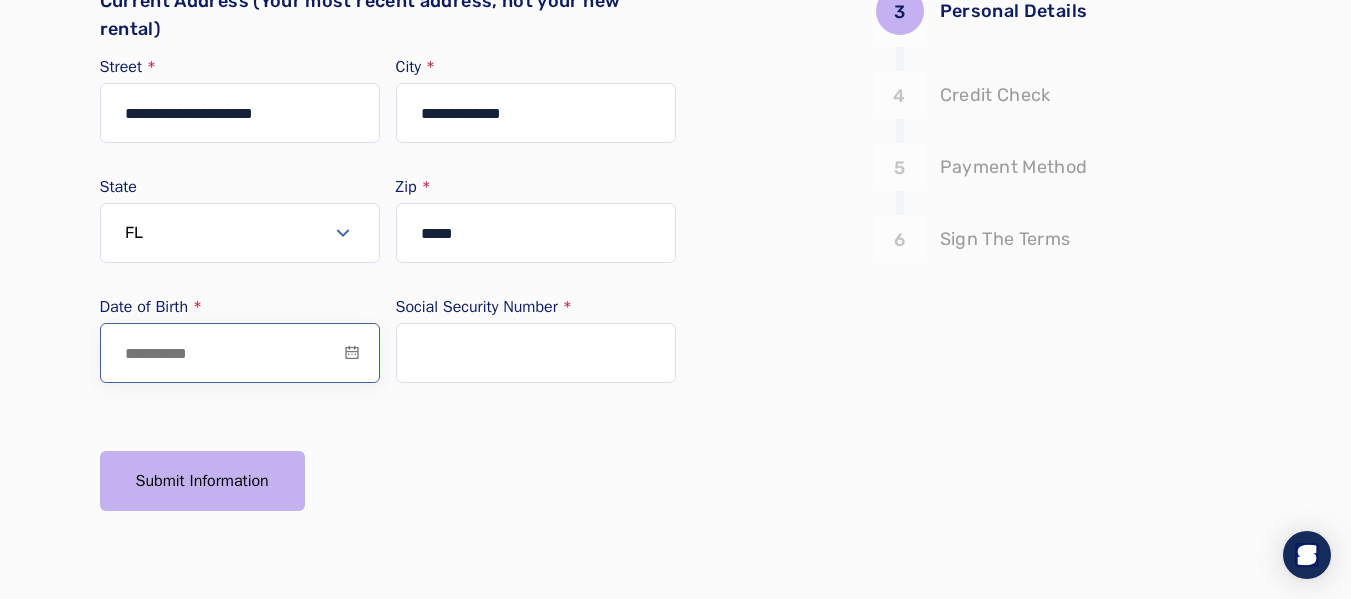 click at bounding box center [240, 353] 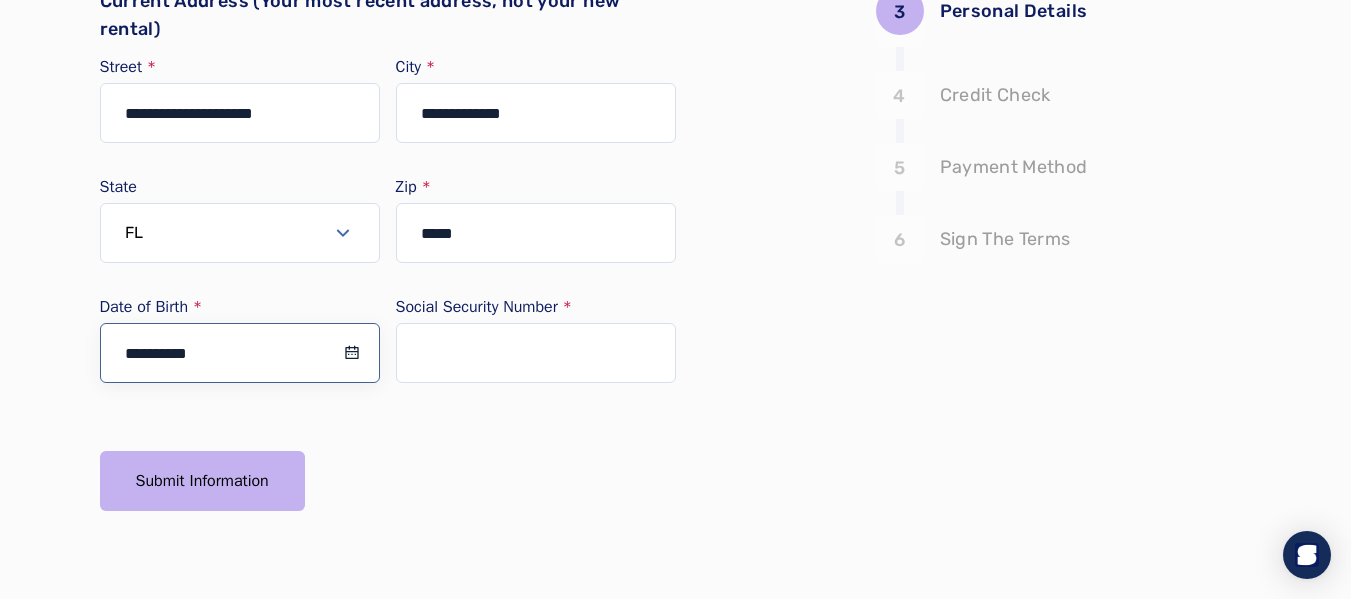 type on "**********" 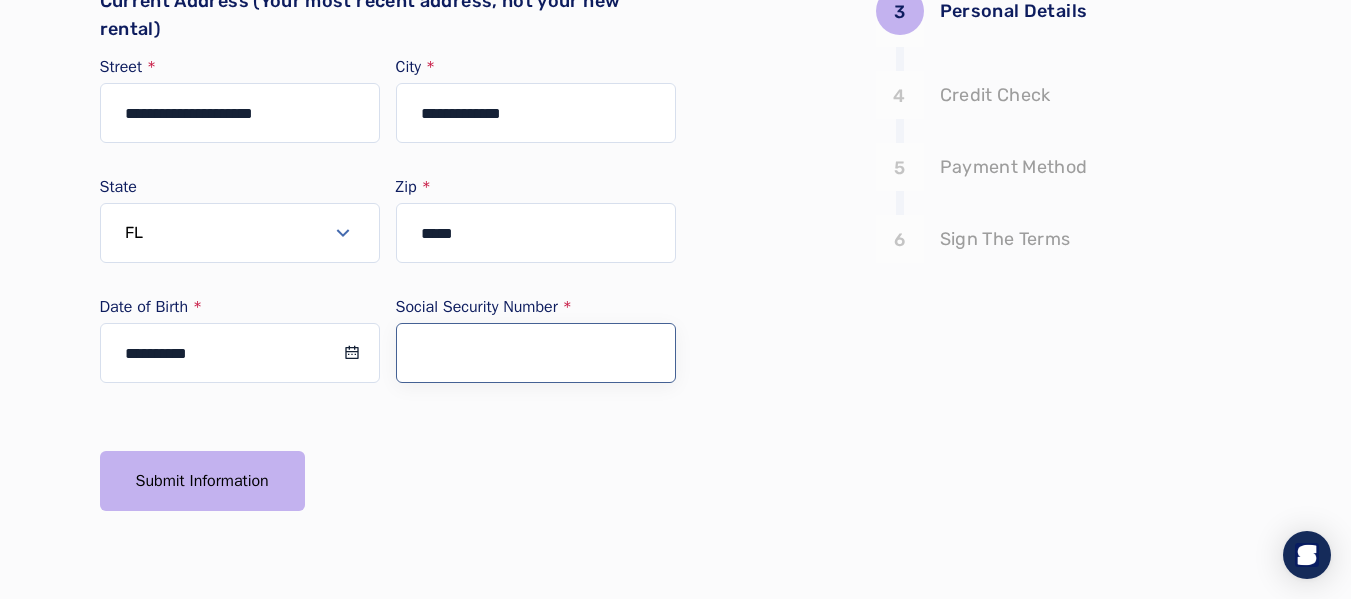 click at bounding box center [536, 353] 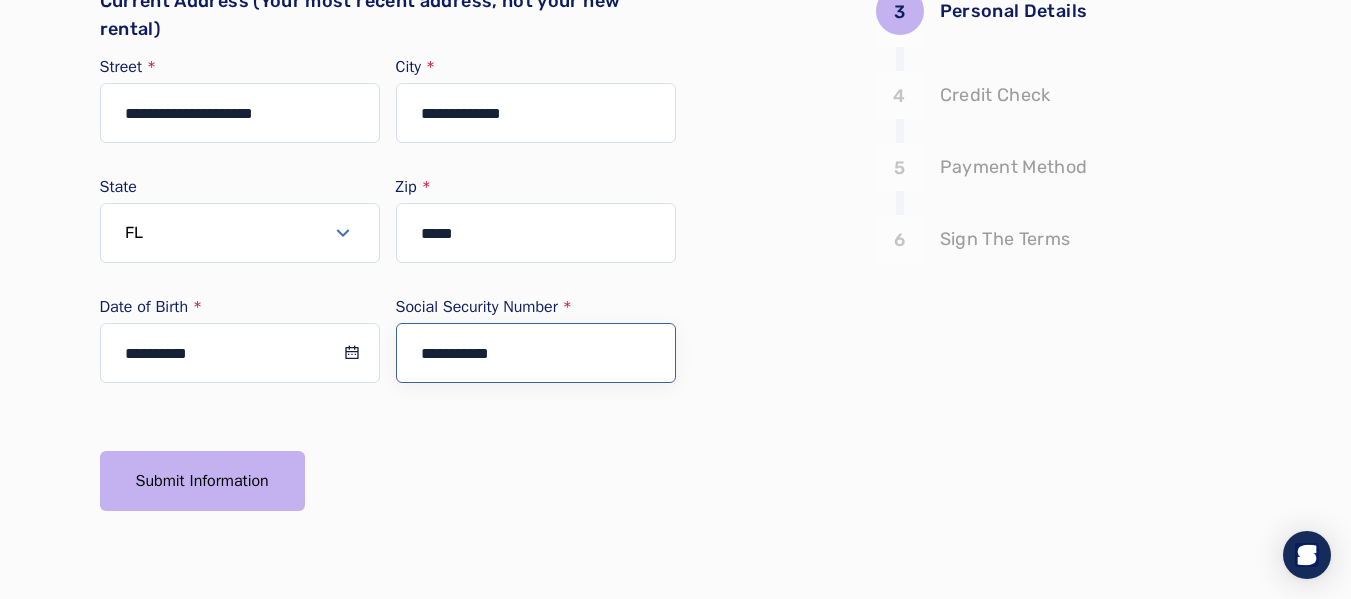 type on "**********" 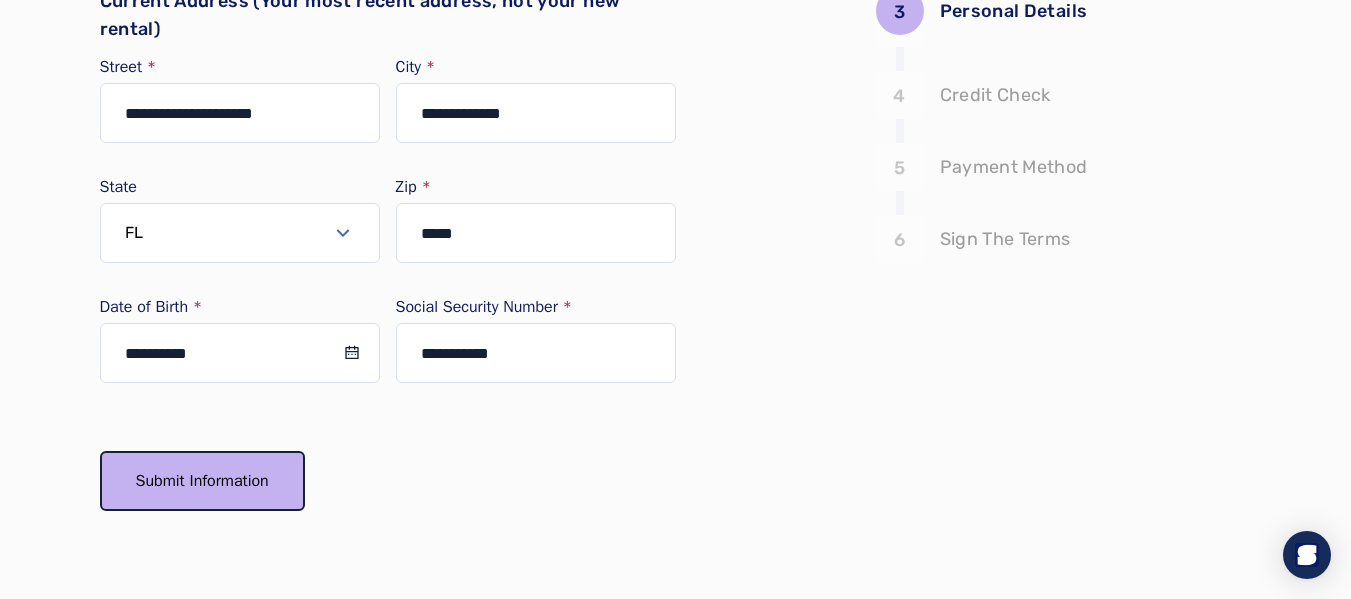 click on "Submit Information" at bounding box center [202, 481] 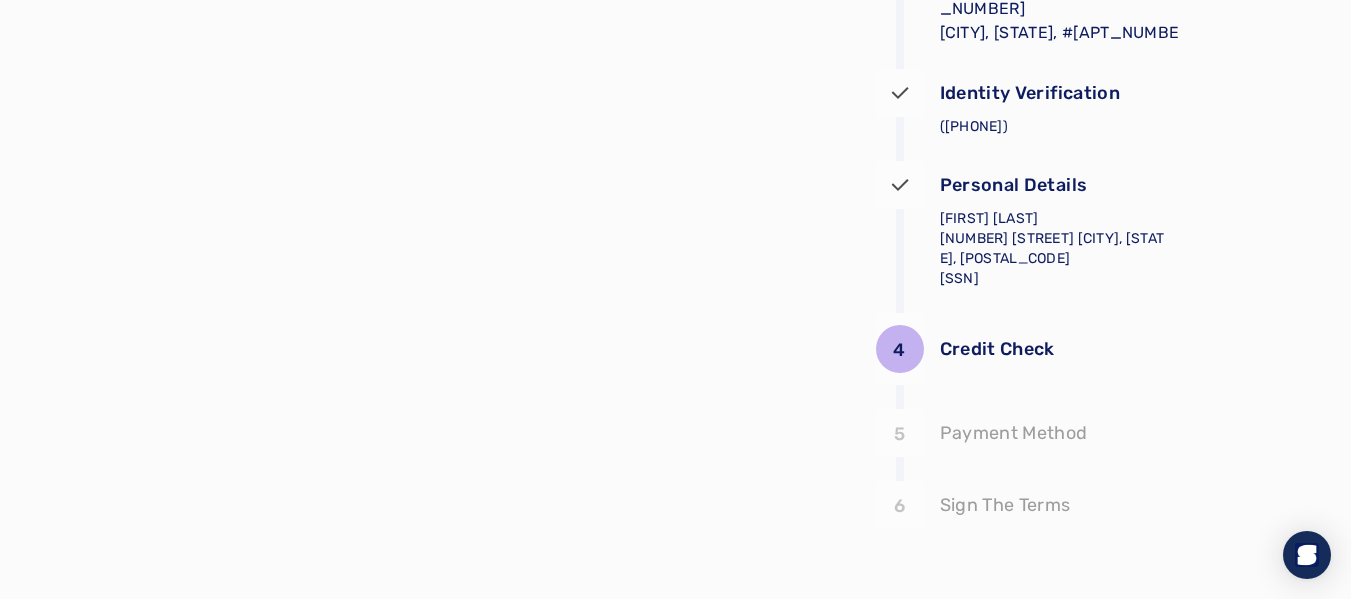 scroll, scrollTop: 257, scrollLeft: 0, axis: vertical 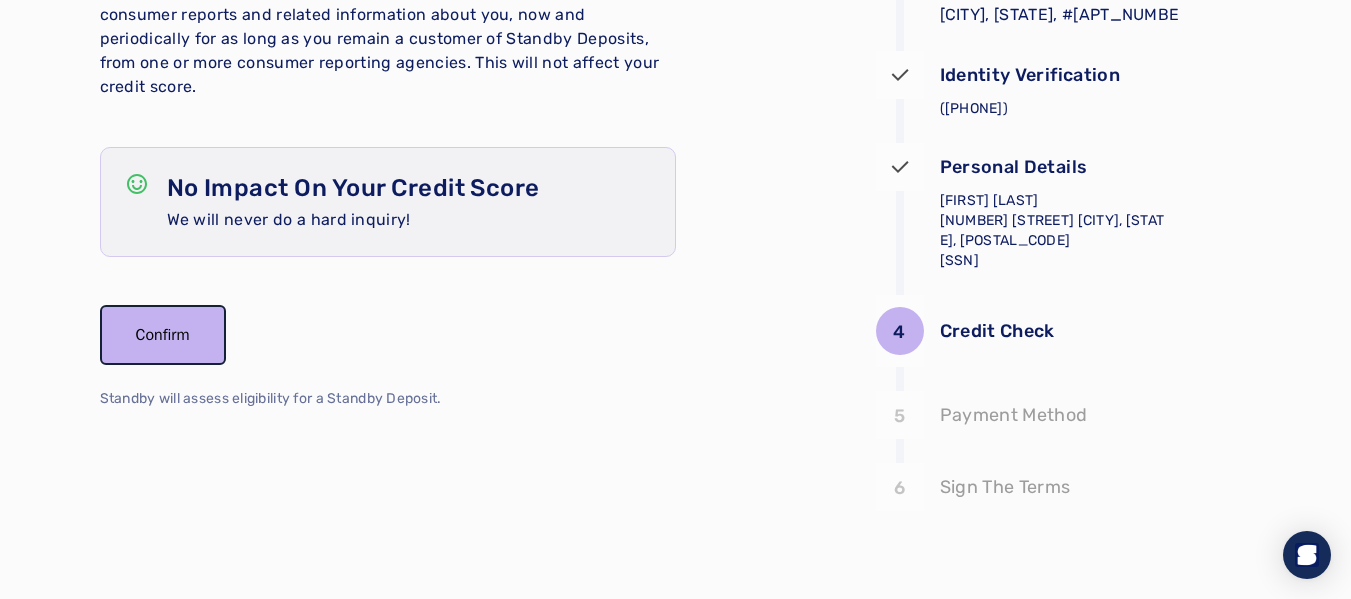 click on "Confirm" at bounding box center (163, 335) 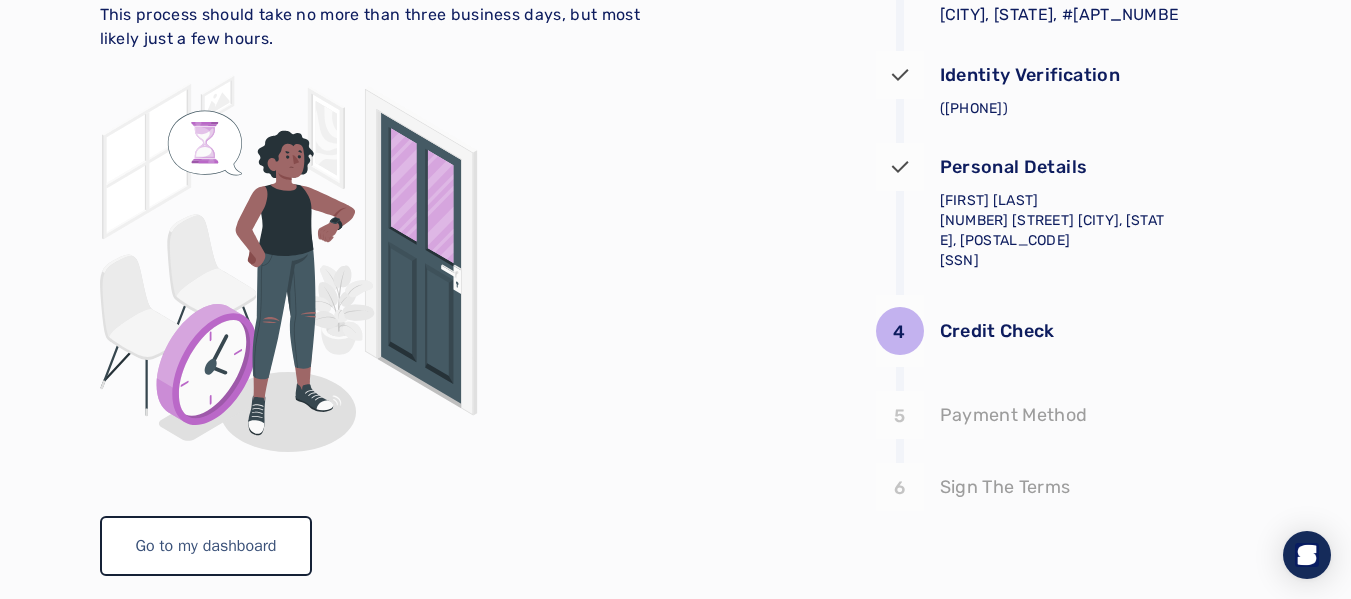 click on "Go to my dashboard" at bounding box center (206, 546) 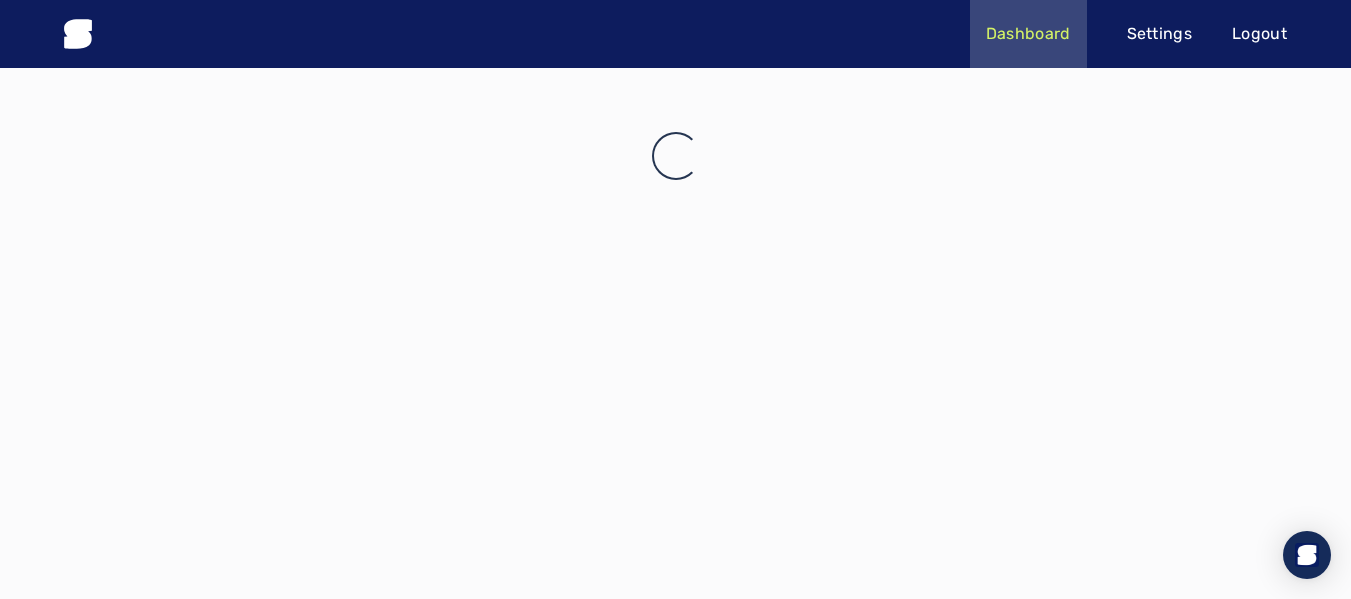 scroll, scrollTop: 0, scrollLeft: 0, axis: both 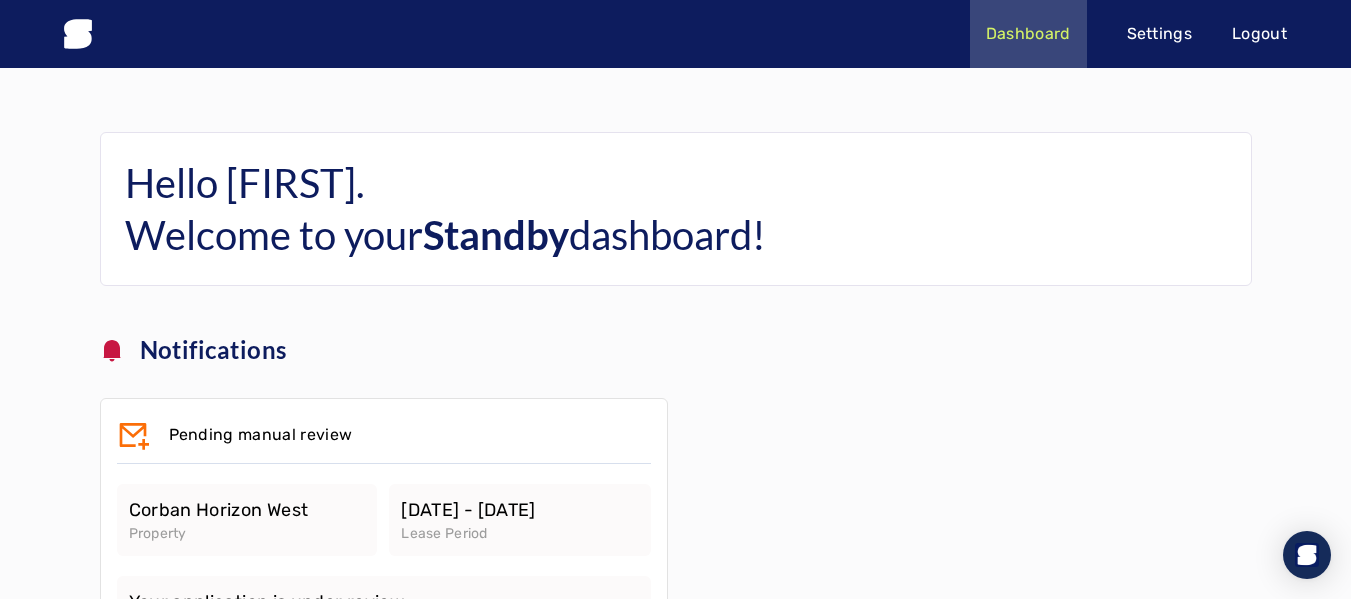 click on "Notifications Pending manual review Corban Horizon West Property [DATE] - [DATE] Lease Period Your application is under review We will contact you within 0-2 business days, after reviewing your application. If additional information is needed, you will be notified via email." at bounding box center (676, 509) 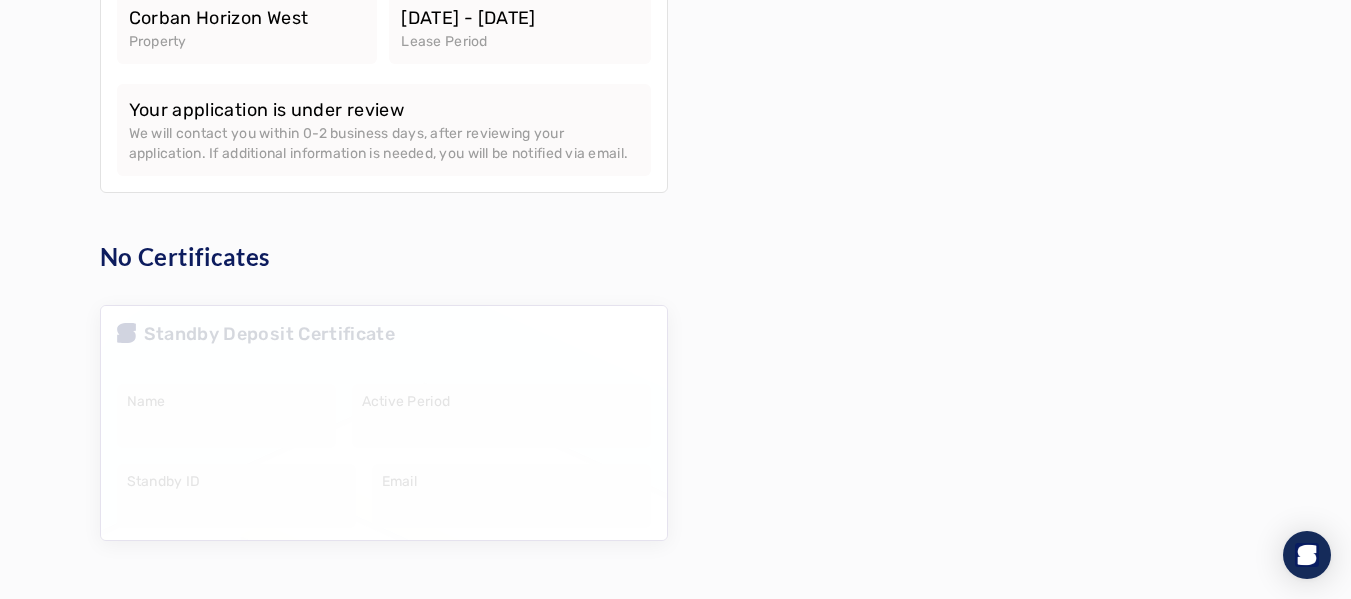 scroll, scrollTop: 518, scrollLeft: 0, axis: vertical 